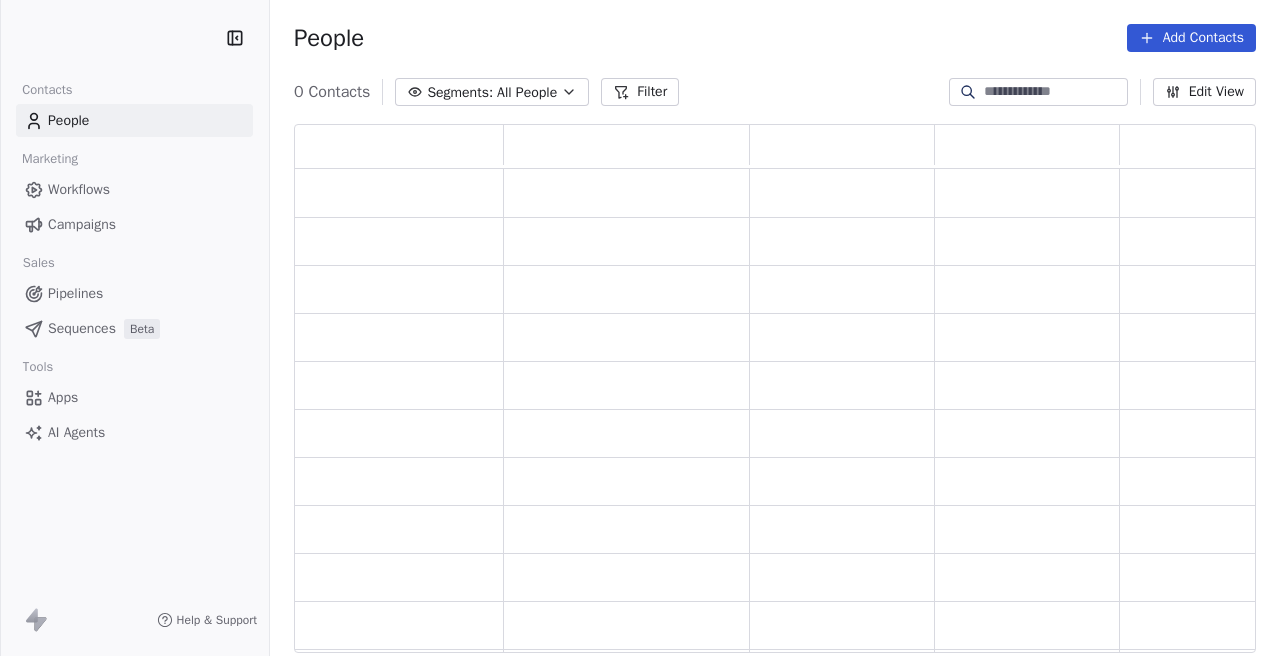 scroll, scrollTop: 0, scrollLeft: 0, axis: both 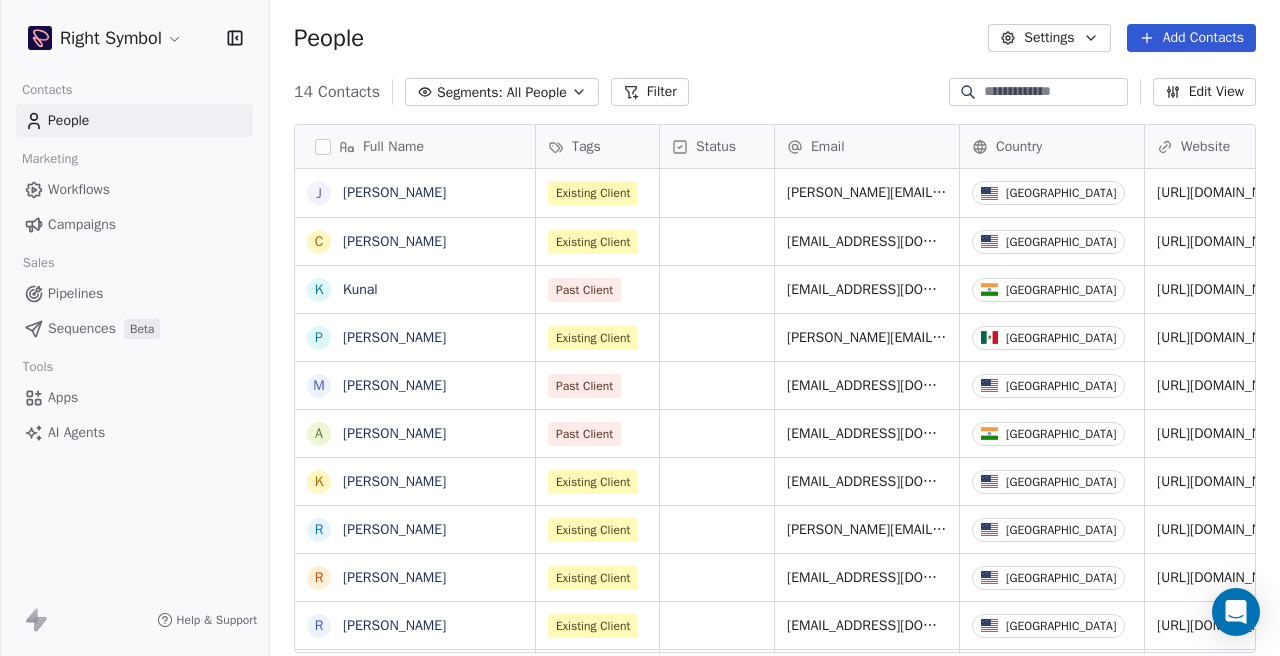 click on "Right Symbol Contacts People Marketing Workflows Campaigns Sales Pipelines Sequences Beta Tools Apps AI Agents Help & Support People Settings  Add Contacts 14 Contacts Segments: All People Filter  Edit View Tag Add to Sequence Export Full Name J [PERSON_NAME] C [PERSON_NAME] K Kunal P [PERSON_NAME] M [PERSON_NAME] A [PERSON_NAME] K [PERSON_NAME] R [PERSON_NAME] R [PERSON_NAME] R [PERSON_NAME] J [PERSON_NAME] J [PERSON_NAME] S [PERSON_NAME] S [PERSON_NAME] Tags Status Email Country Website Job Title Contact Source NPS Score Existing Client [PERSON_NAME][EMAIL_ADDRESS][DOMAIN_NAME] [GEOGRAPHIC_DATA] [URL][DOMAIN_NAME] Existing Client [EMAIL_ADDRESS][DOMAIN_NAME] [GEOGRAPHIC_DATA] [URL][DOMAIN_NAME] Past Client [EMAIL_ADDRESS][DOMAIN_NAME] [GEOGRAPHIC_DATA] [URL][DOMAIN_NAME] Existing Client [PERSON_NAME][EMAIL_ADDRESS][DOMAIN_NAME] [GEOGRAPHIC_DATA] [URL][DOMAIN_NAME] Past Client [EMAIL_ADDRESS][DOMAIN_NAME] [GEOGRAPHIC_DATA] [URL][DOMAIN_NAME] Past Client [EMAIL_ADDRESS][DOMAIN_NAME] [GEOGRAPHIC_DATA] [URL][DOMAIN_NAME] Existing Client [EMAIL_ADDRESS][DOMAIN_NAME] [GEOGRAPHIC_DATA] [GEOGRAPHIC_DATA]" at bounding box center (640, 328) 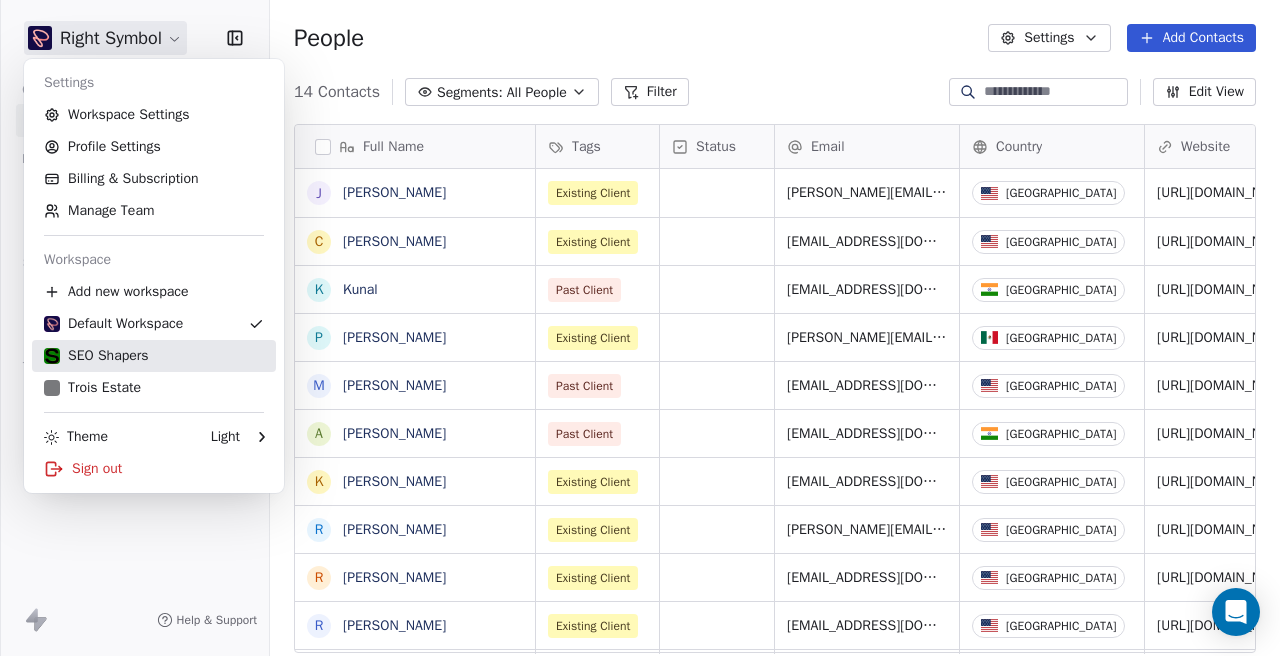 click on "SEO Shapers" at bounding box center (96, 356) 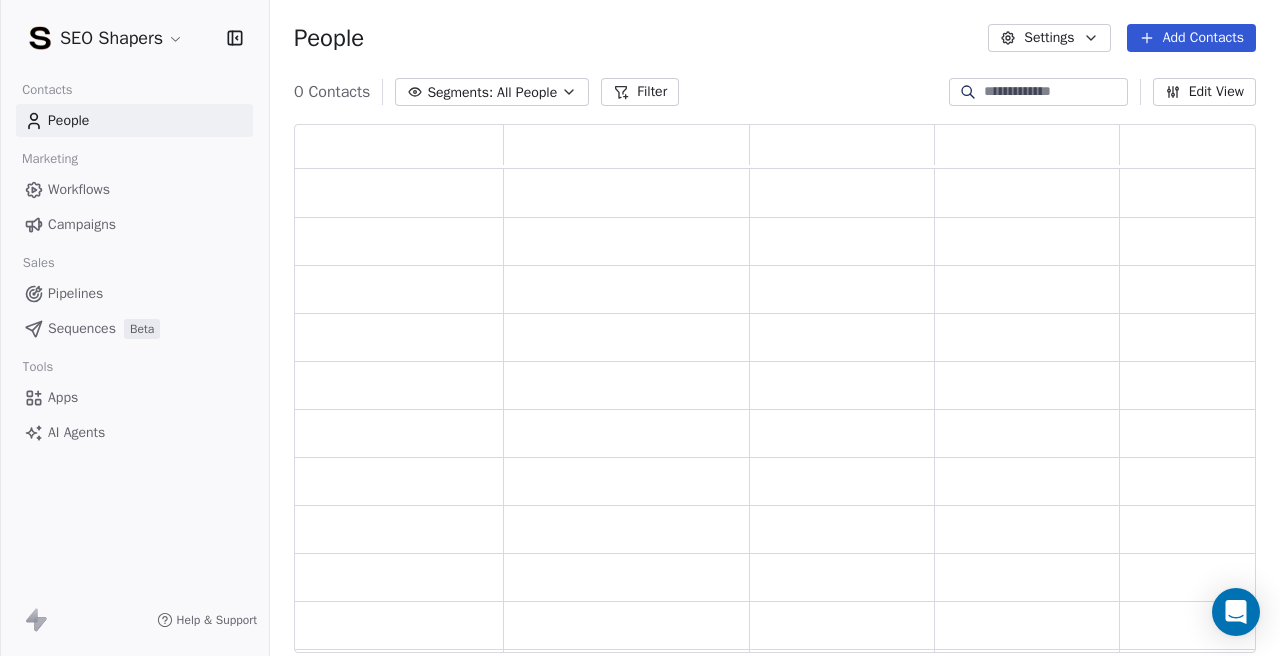 scroll, scrollTop: 1, scrollLeft: 1, axis: both 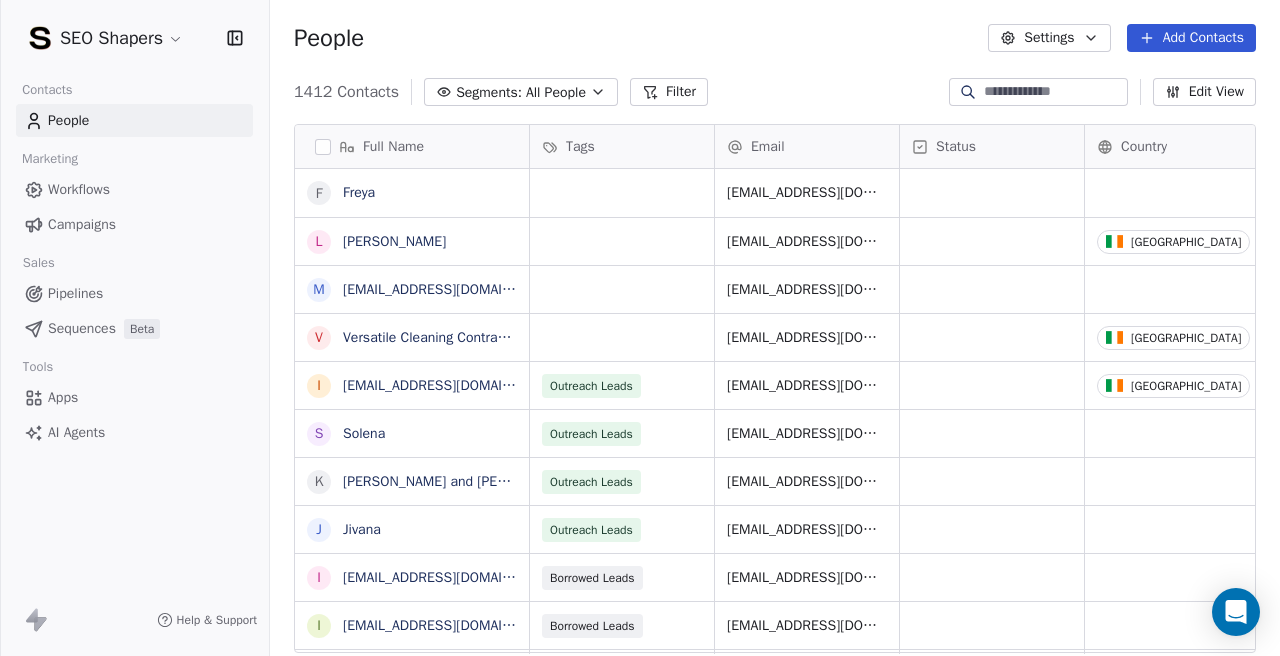 click on "SEO Shapers Contacts People Marketing Workflows Campaigns Sales Pipelines Sequences Beta Tools Apps AI Agents Help & Support People Settings  Add Contacts 1412 Contacts Segments: All People Filter  Edit View Tag Add to Sequence Export Full Name [PERSON_NAME] L [PERSON_NAME] m [EMAIL_ADDRESS][DOMAIN_NAME] V Versatile Cleaning Contractor i [EMAIL_ADDRESS][DOMAIN_NAME] S [PERSON_NAME] [PERSON_NAME] and [PERSON_NAME] i [EMAIL_ADDRESS][DOMAIN_NAME] i [EMAIL_ADDRESS][DOMAIN_NAME] r [DOMAIN_NAME][EMAIL_ADDRESS][PERSON_NAME][DOMAIN_NAME] i [EMAIL_ADDRESS][DOMAIN_NAME] c [EMAIL_ADDRESS][DOMAIN_NAME] d [PERSON_NAME][EMAIL_ADDRESS][DOMAIN_NAME] c [EMAIL_ADDRESS][DOMAIN_NAME] c [EMAIL_ADDRESS][DOMAIN_NAME] s [EMAIL_ADDRESS][DOMAIN_NAME] i [EMAIL_ADDRESS][DOMAIN_NAME] i [EMAIL_ADDRESS][DOMAIN_NAME] a [EMAIL_ADDRESS][DOMAIN_NAME] e [EMAIL_ADDRESS][DOMAIN_NAME] a [EMAIL_ADDRESS][DOMAIN_NAME] m [EMAIL_ADDRESS][DOMAIN_NAME] i [EMAIL_ADDRESS][DOMAIN_NAME] i [EMAIL_ADDRESS][DOMAIN_NAME] c [EMAIL_ADDRESS][DOMAIN_NAME] m [EMAIL_ADDRESS][DOMAIN_NAME] v [EMAIL_ADDRESS][DOMAIN_NAME] h [EMAIL_ADDRESS][DOMAIN_NAME] d [EMAIL_ADDRESS][DOMAIN_NAME] m [EMAIL_ADDRESS][DOMAIN_NAME] Tags Email Status Country" at bounding box center (640, 328) 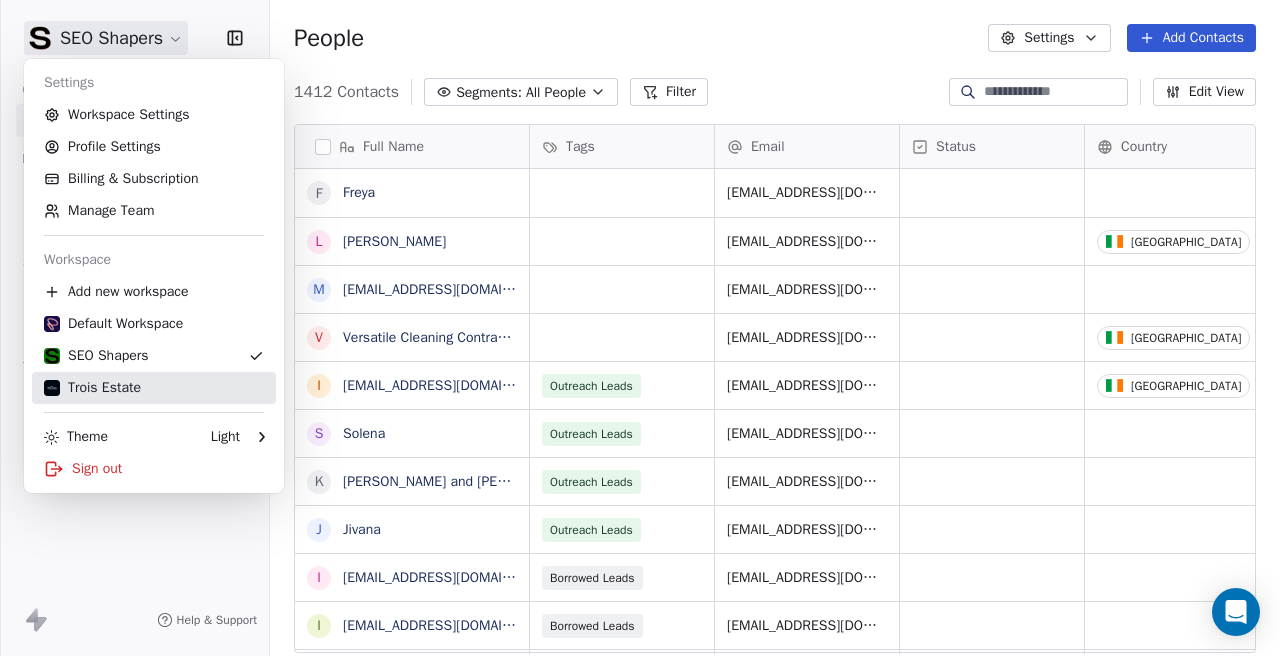 click on "Trois Estate" at bounding box center (154, 388) 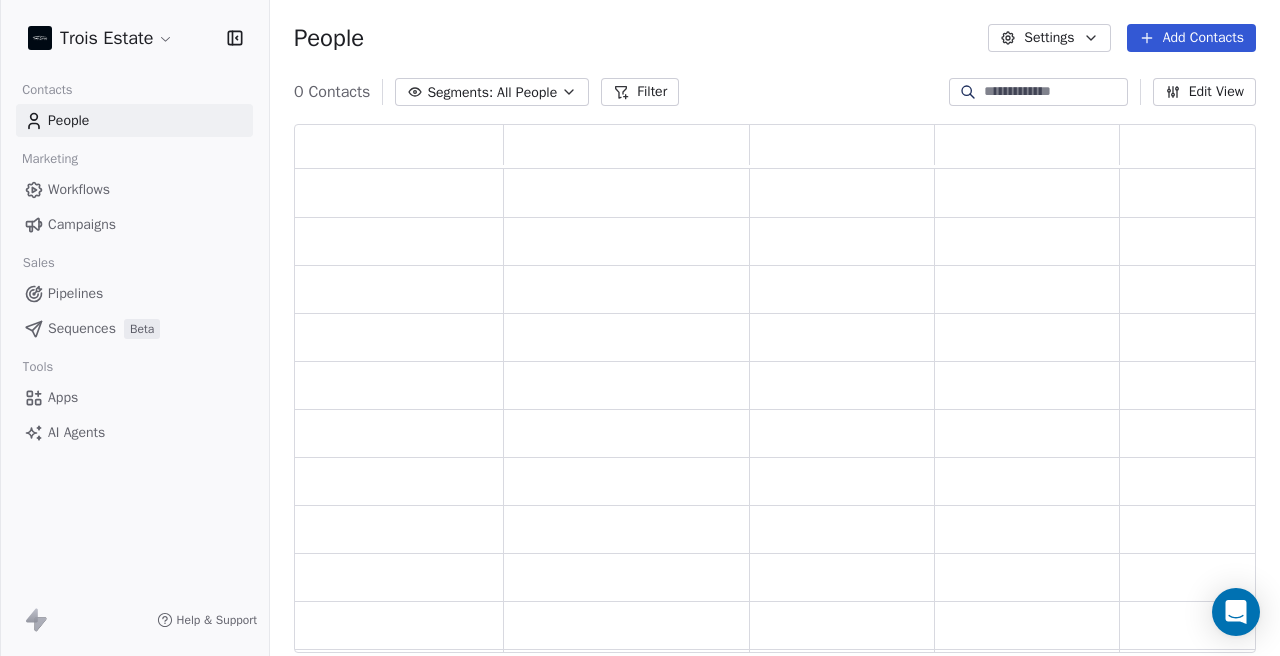 scroll, scrollTop: 1, scrollLeft: 1, axis: both 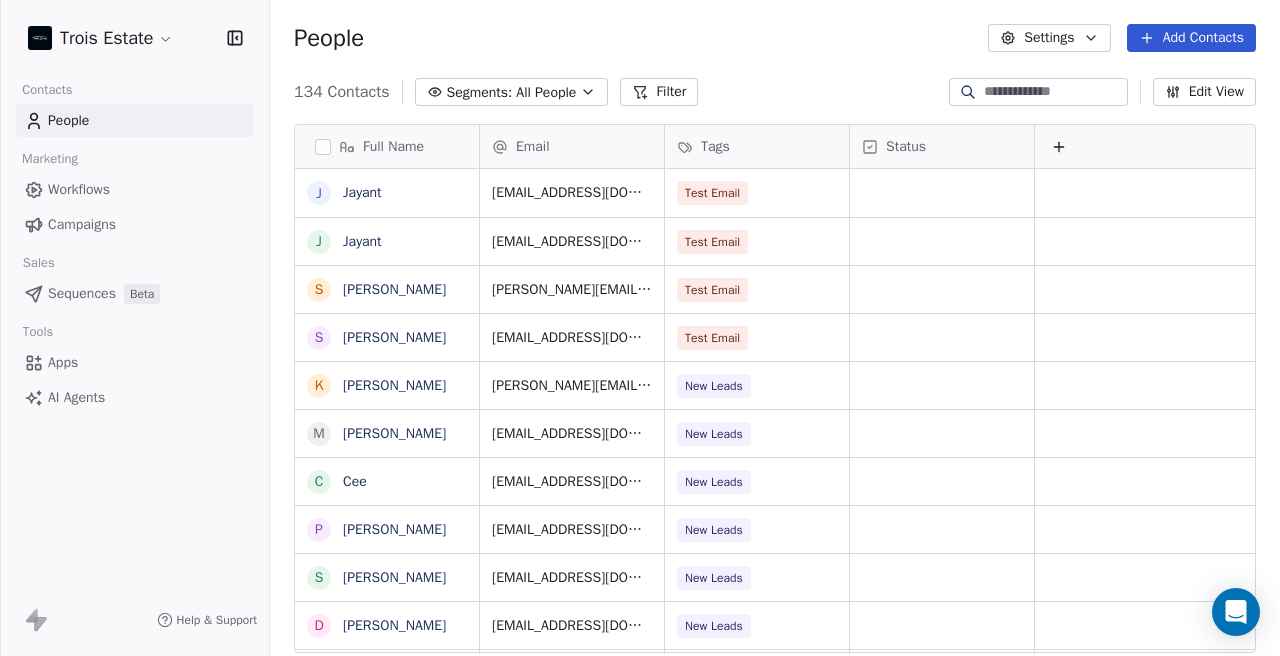 click on "Campaigns" at bounding box center [82, 224] 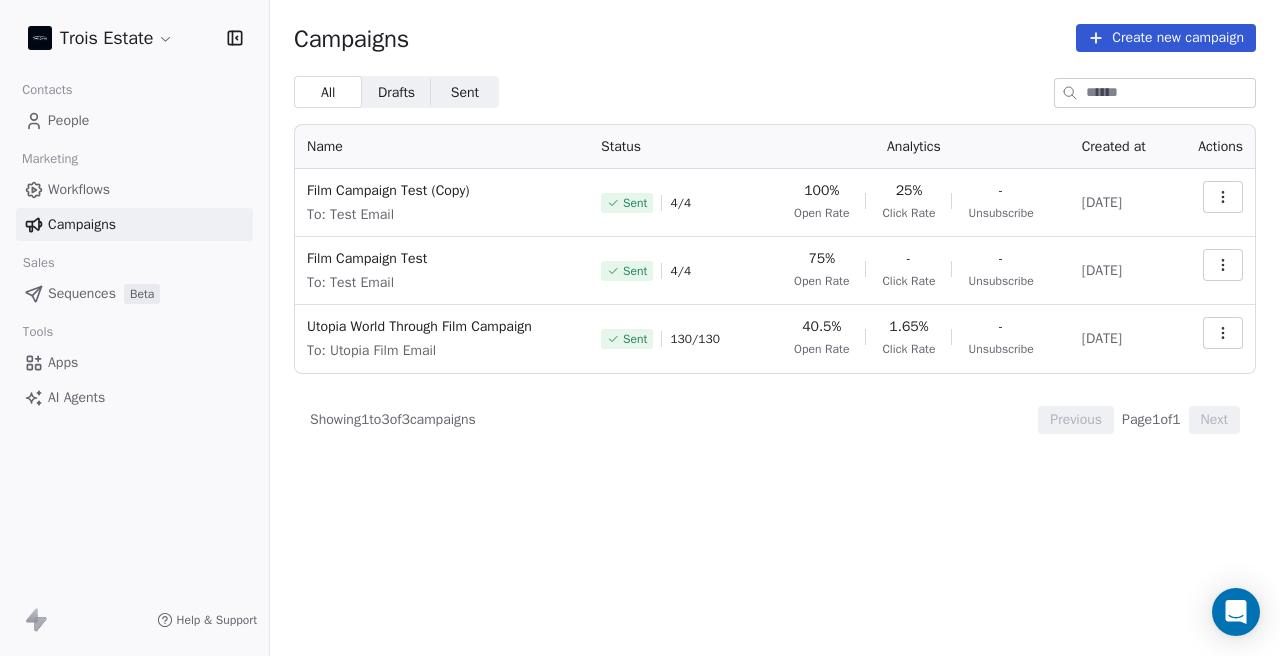 click 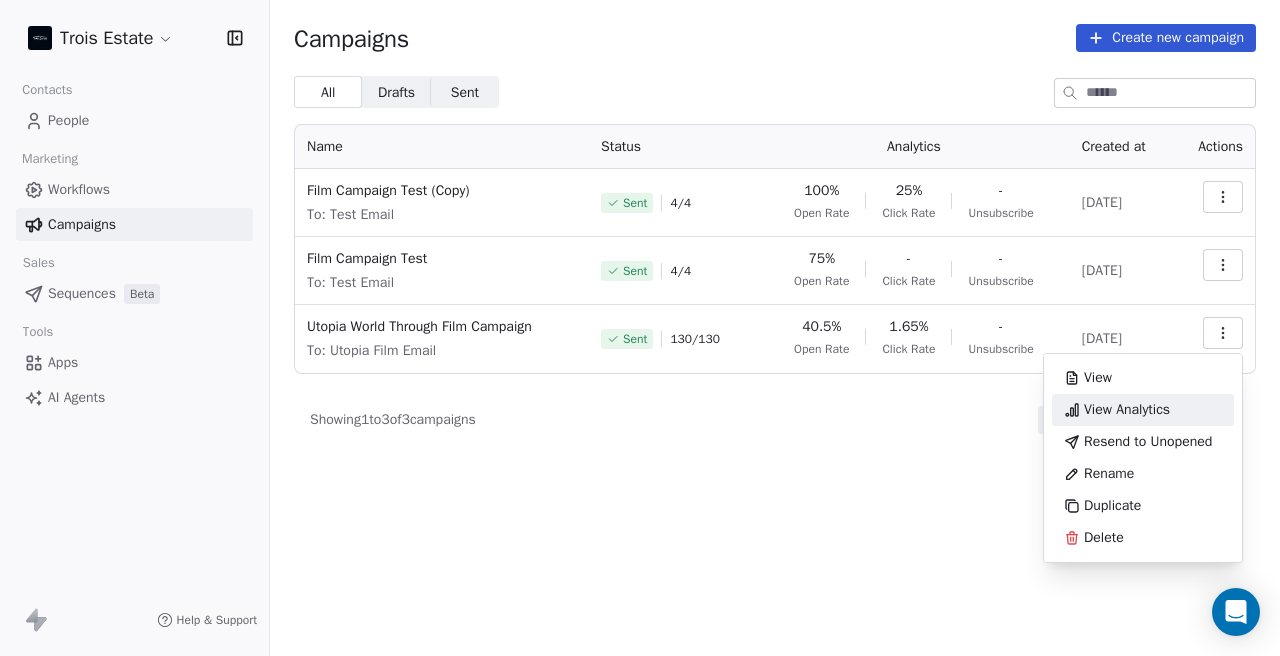click on "View Analytics" at bounding box center [1127, 410] 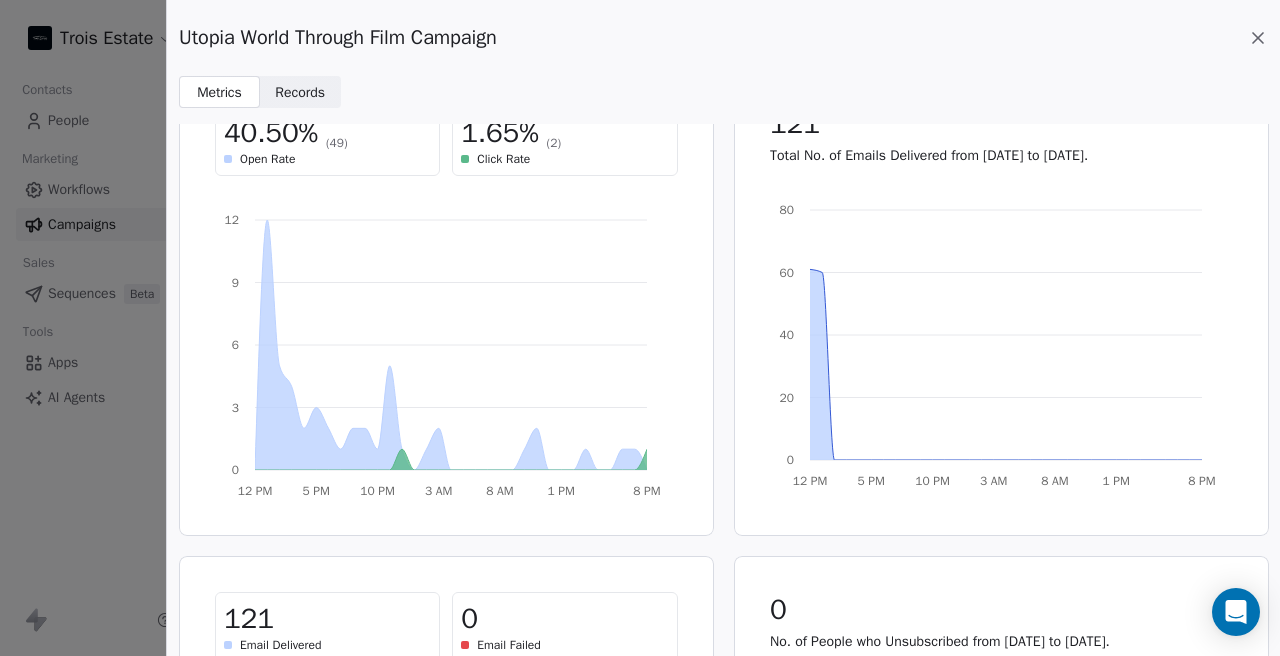 scroll, scrollTop: 0, scrollLeft: 0, axis: both 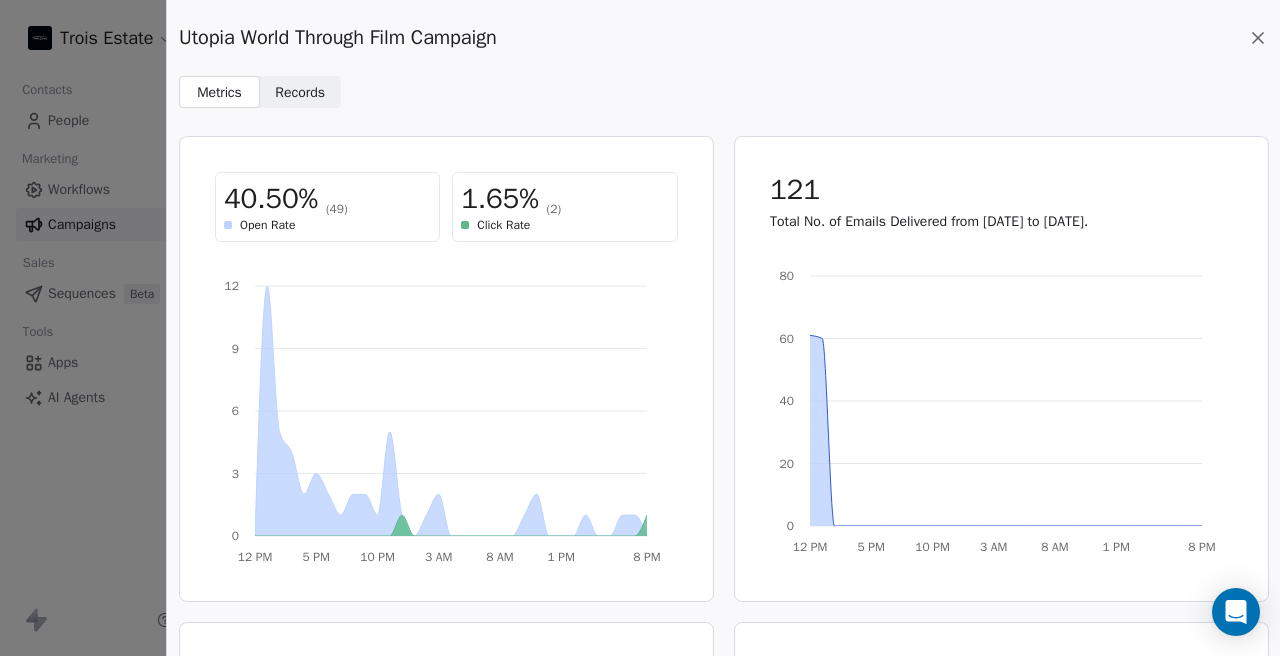 click 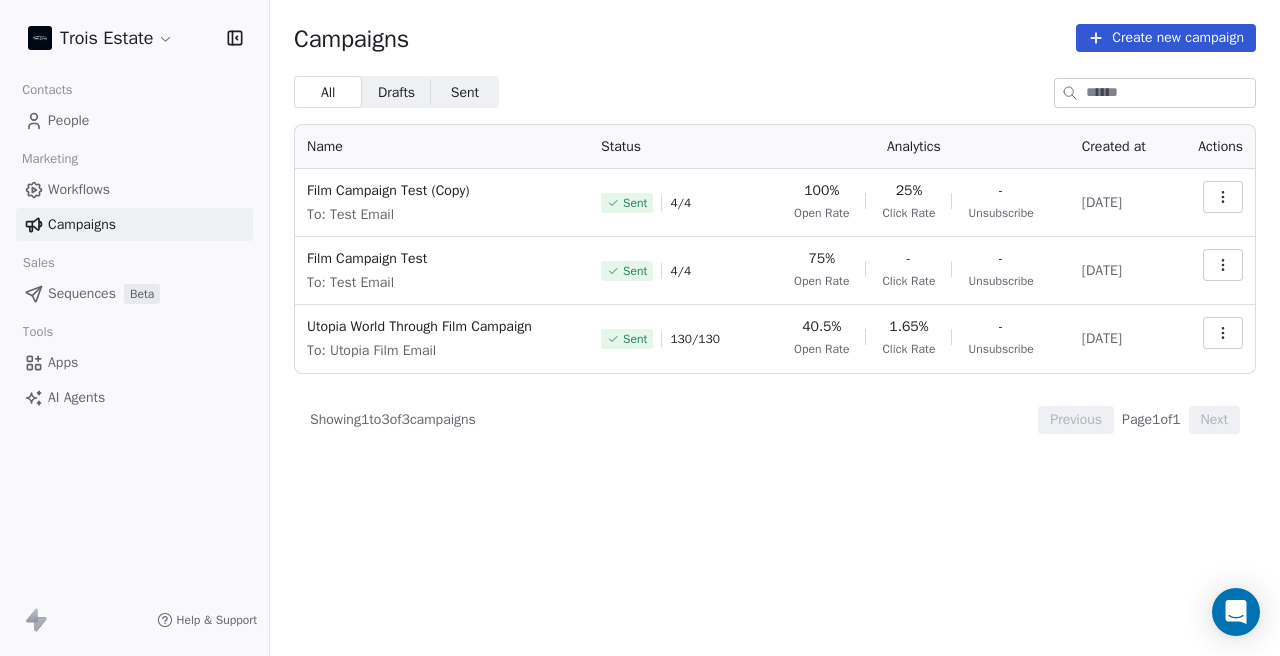 click on "Campaigns  Create new campaign All All Drafts Drafts Sent Sent Name Status Analytics Created at Actions Film Campaign Test (Copy) To: Test Email Sent 4 / 4 100% Open Rate 25% Click Rate - Unsubscribe [DATE] Film Campaign Test To: Test Email Sent 4 / 4 75% Open Rate - Click Rate - Unsubscribe [DATE] Utopia World Through Film Campaign To: Utopia Film Email Sent 130 / 130 40.5% Open Rate 1.65% Click Rate - Unsubscribe [DATE] Showing  1  to  3  of  3  campaigns Previous Page  1  of  1 Next" at bounding box center (775, 252) 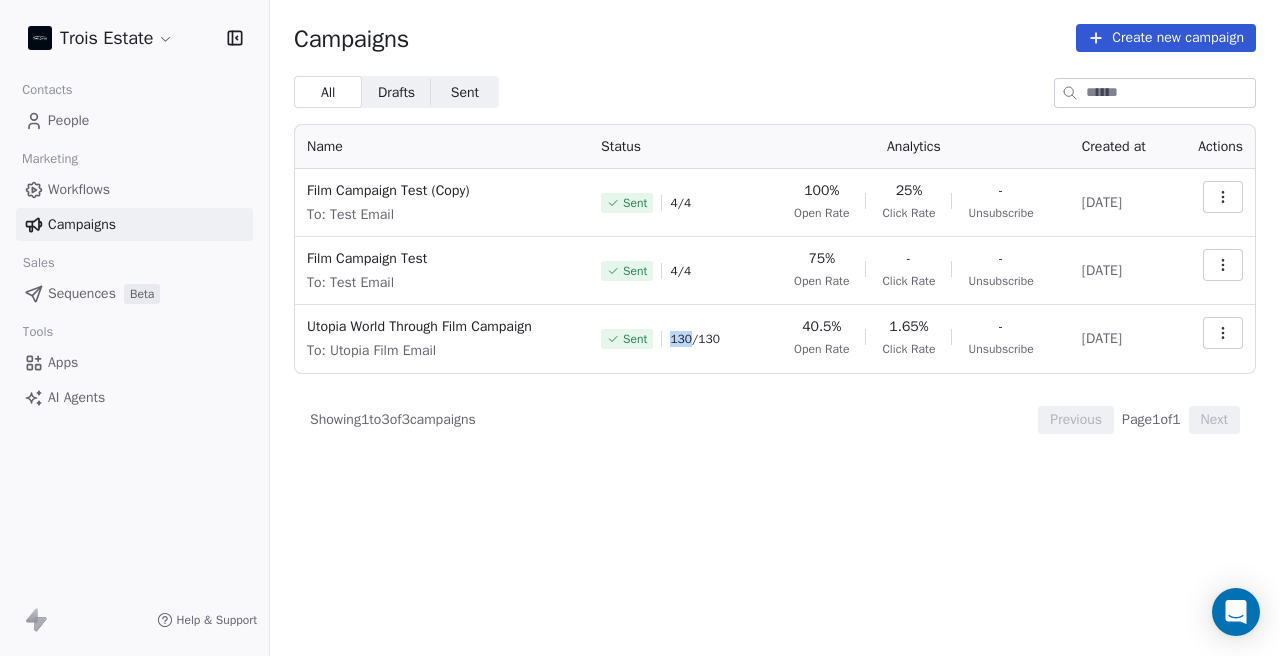 click on "All All Drafts Drafts Sent Sent Name Status Analytics Created at Actions Film Campaign Test (Copy) To: Test Email Sent 4 / 4 100% Open Rate 25% Click Rate - Unsubscribe [DATE] Film Campaign Test To: Test Email Sent 4 / 4 75% Open Rate - Click Rate - Unsubscribe [DATE] Utopia World Through Film Campaign To: Utopia Film Email Sent 130 / 130 40.5% Open Rate 1.65% Click Rate - Unsubscribe [DATE] Showing  1  to  3  of  3  campaigns Previous Page  1  of  1 Next" at bounding box center (775, 278) 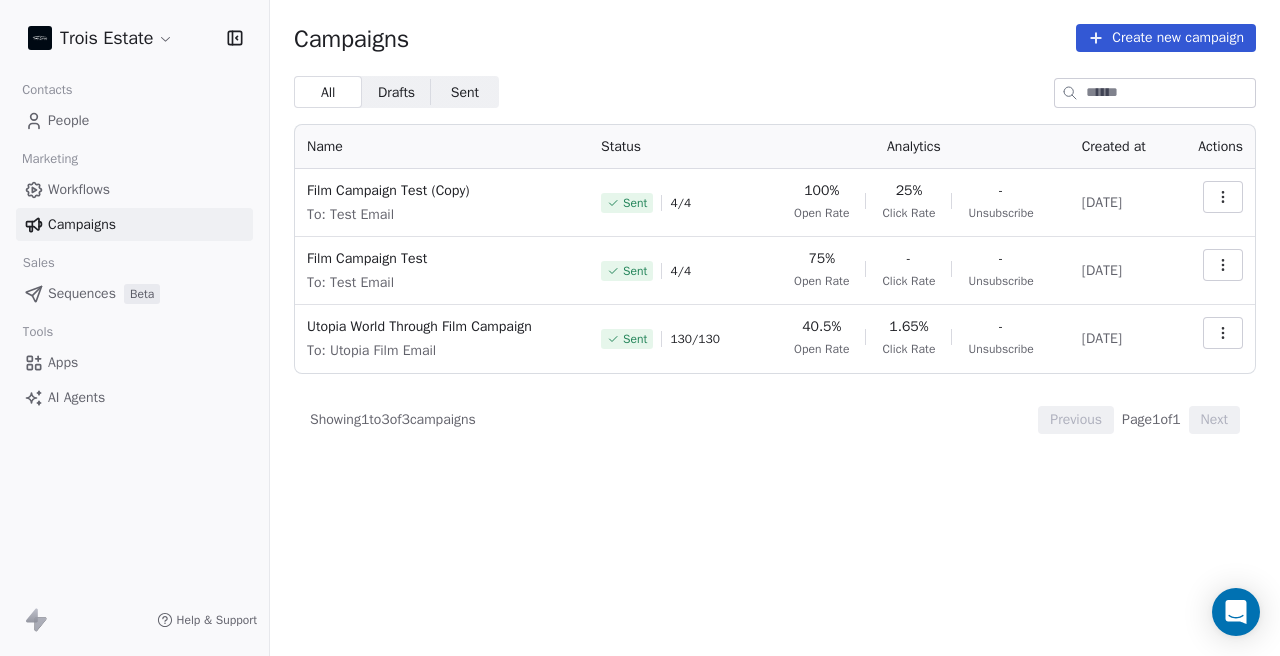 click 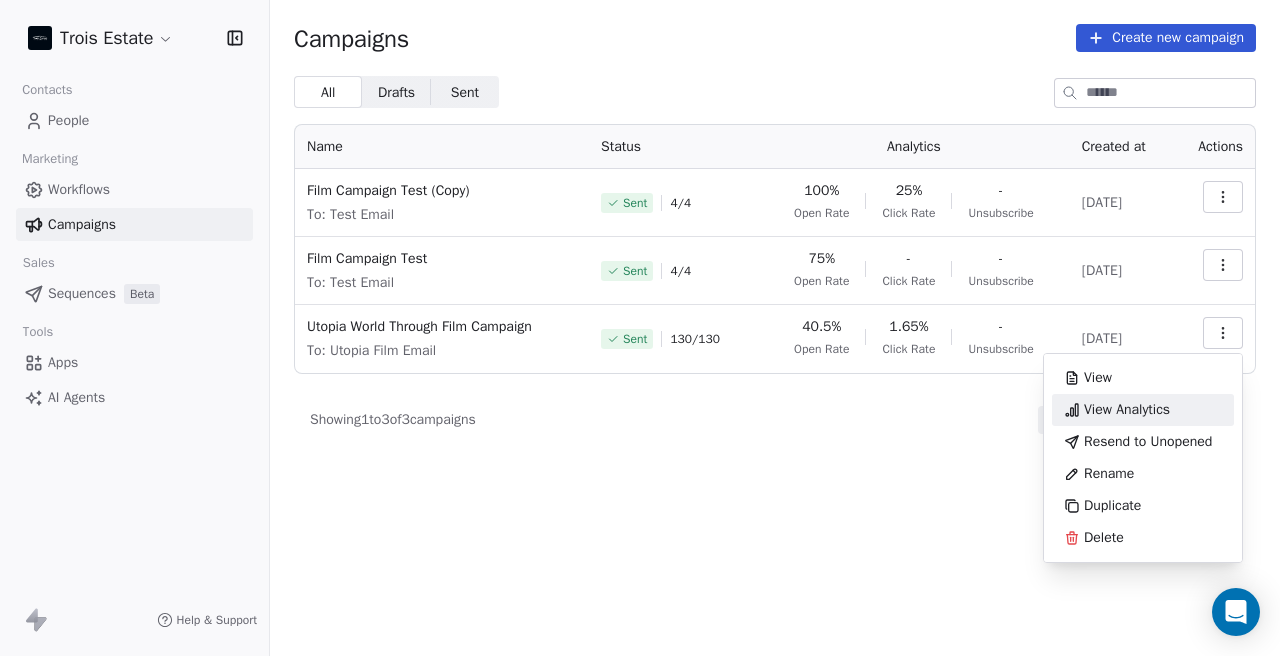 click on "View Analytics" at bounding box center [1127, 410] 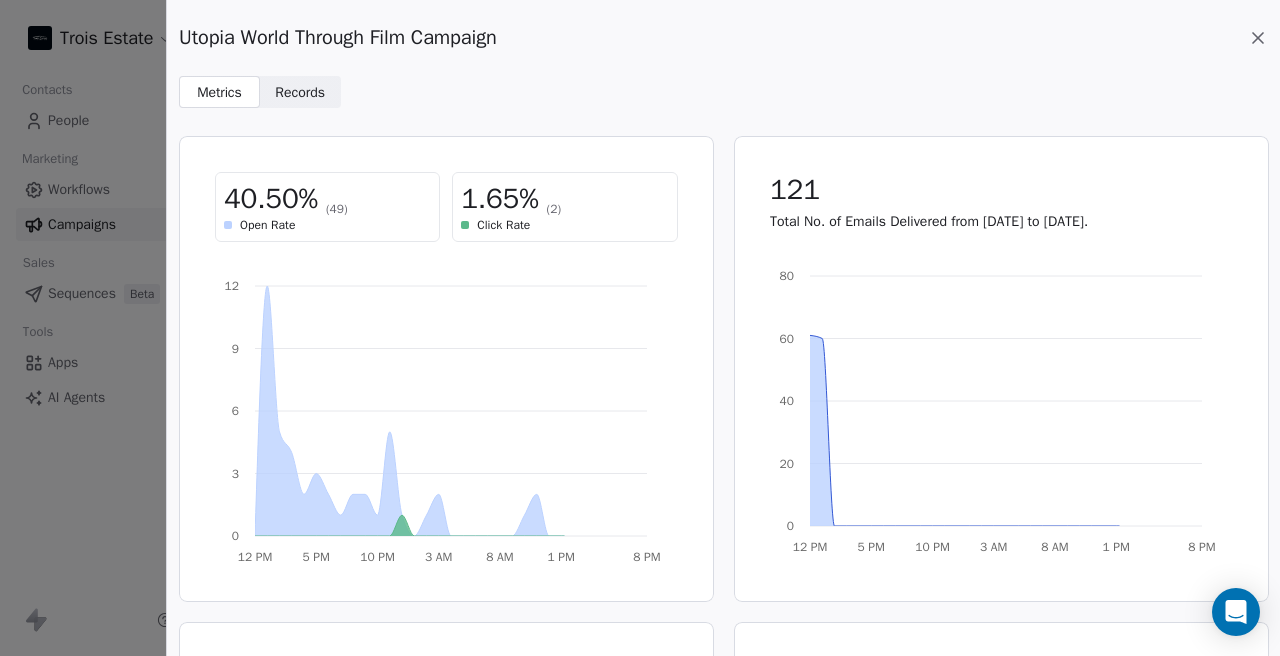 click on "Records" at bounding box center (300, 92) 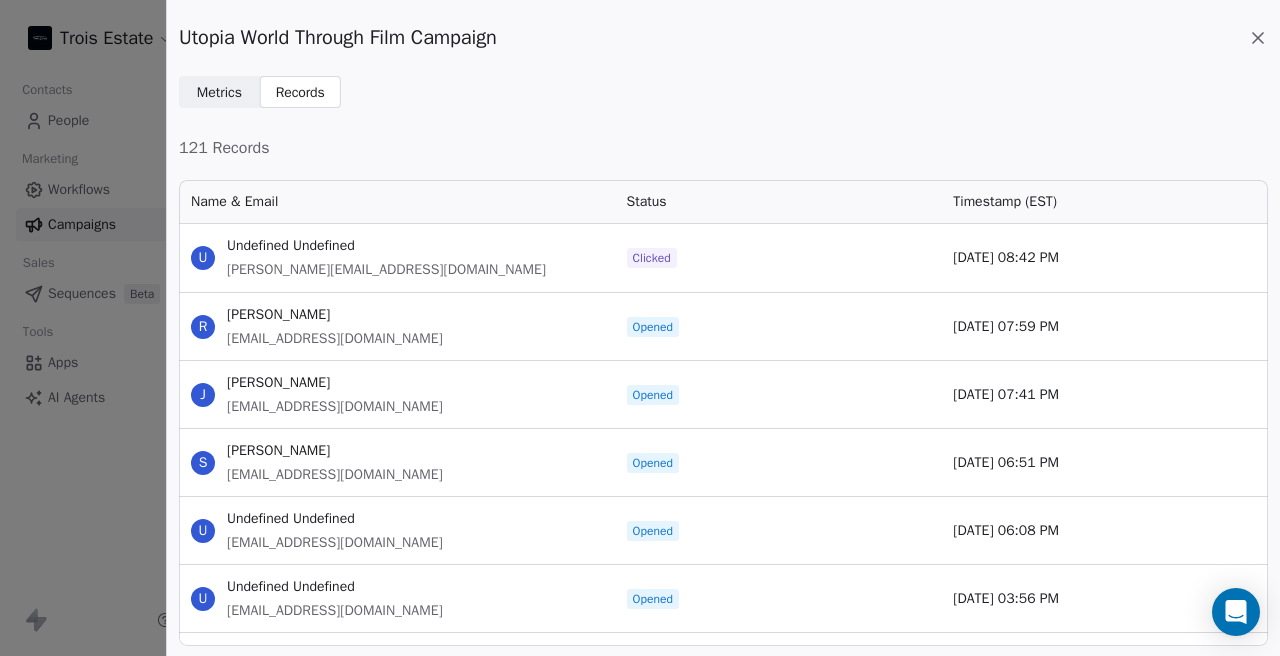 scroll, scrollTop: 1, scrollLeft: 1, axis: both 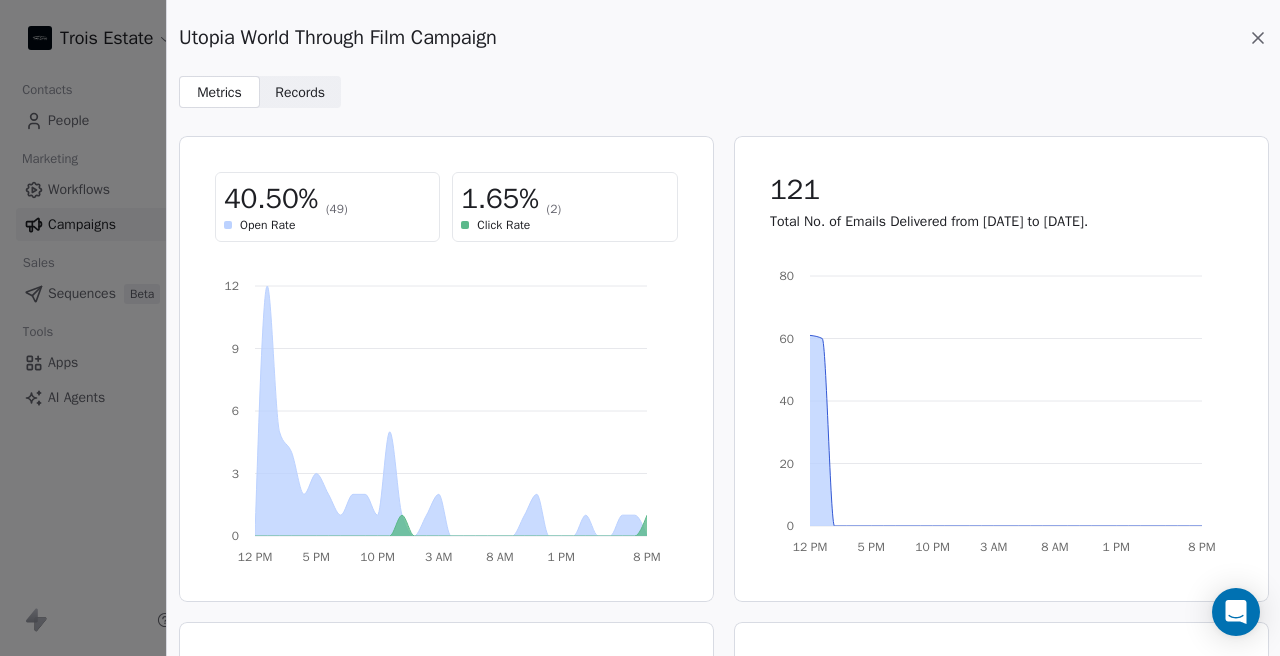 click 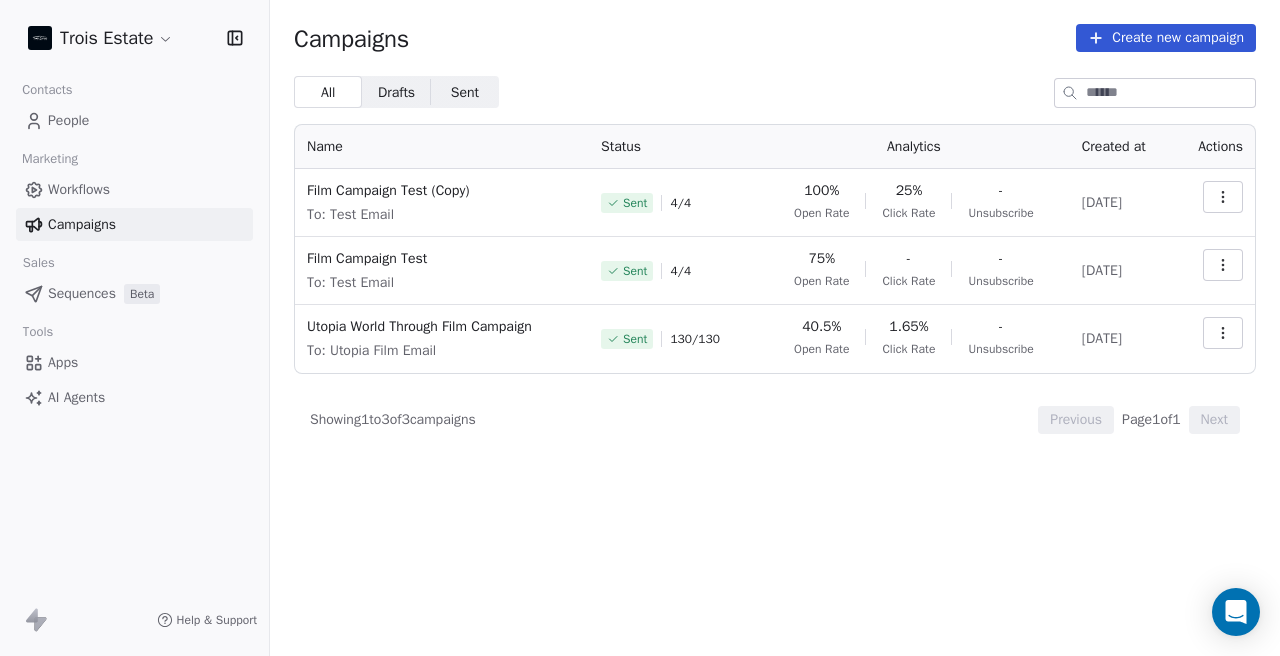 click on "Campaigns  Create new campaign All All Drafts Drafts Sent Sent Name Status Analytics Created at Actions Film Campaign Test (Copy) To: Test Email Sent 4 / 4 100% Open Rate 25% Click Rate - Unsubscribe [DATE] Film Campaign Test To: Test Email Sent 4 / 4 75% Open Rate - Click Rate - Unsubscribe [DATE] Utopia World Through Film Campaign To: Utopia Film Email Sent 130 / 130 40.5% Open Rate 1.65% Click Rate - Unsubscribe [DATE] Showing  1  to  3  of  3  campaigns Previous Page  1  of  1 Next" at bounding box center (775, 252) 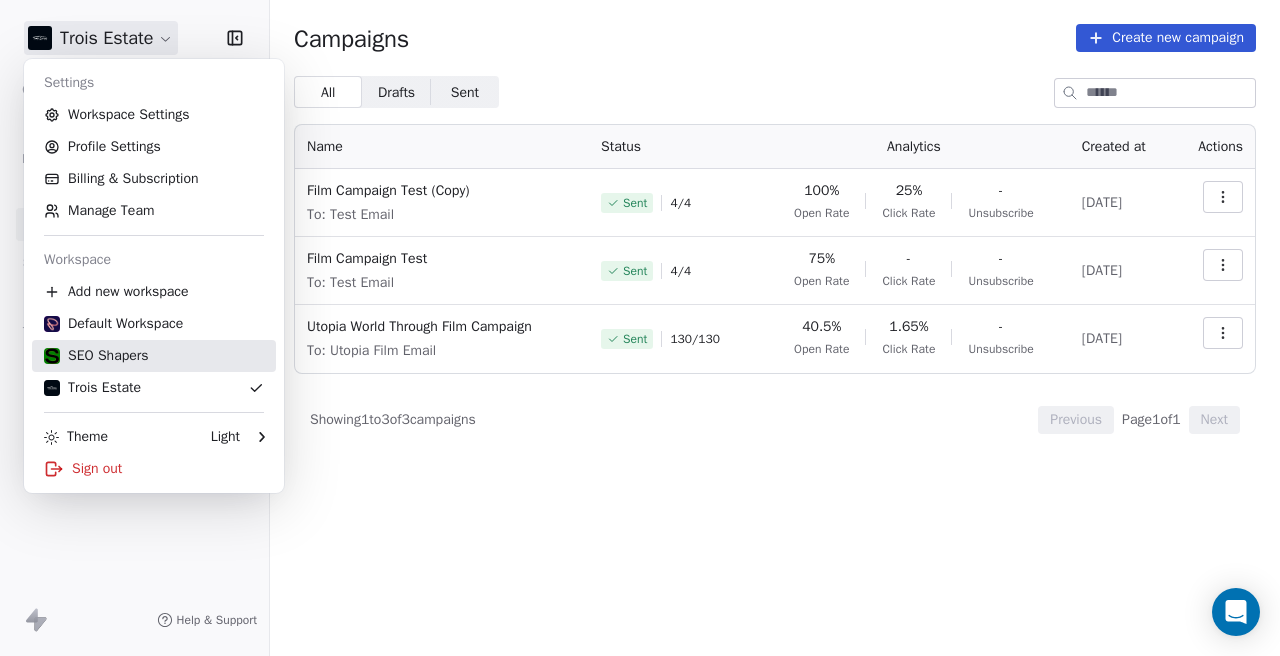click on "SEO Shapers" at bounding box center [96, 356] 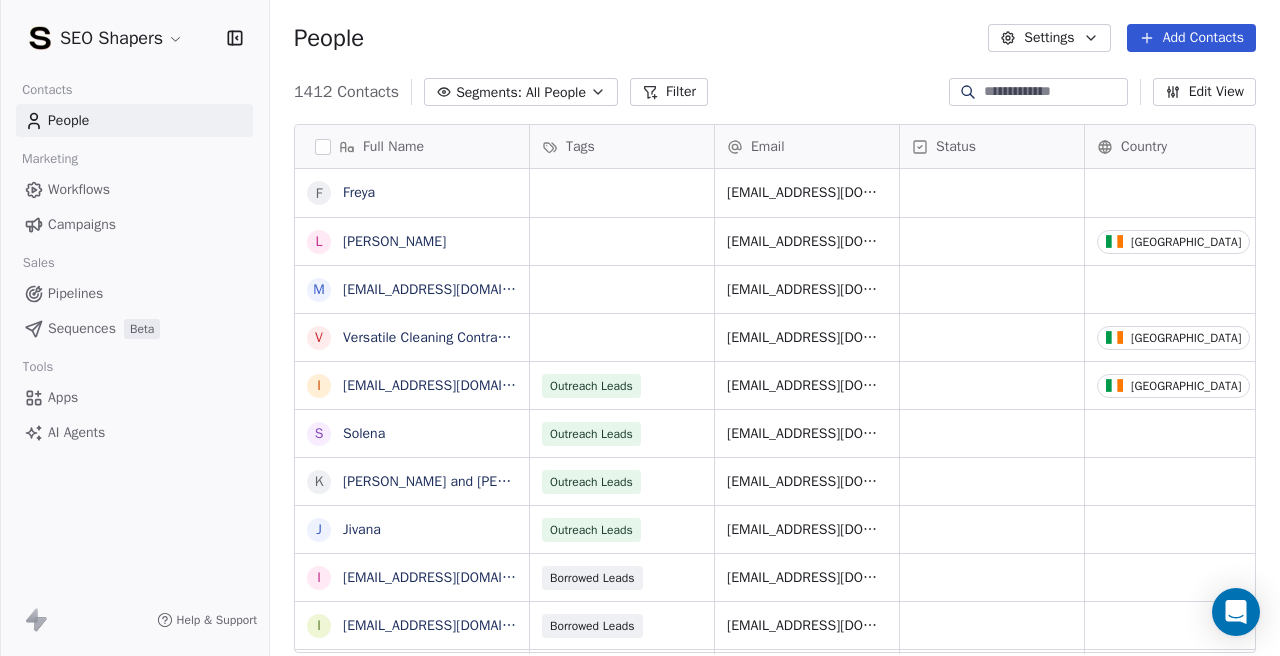 scroll, scrollTop: 1, scrollLeft: 1, axis: both 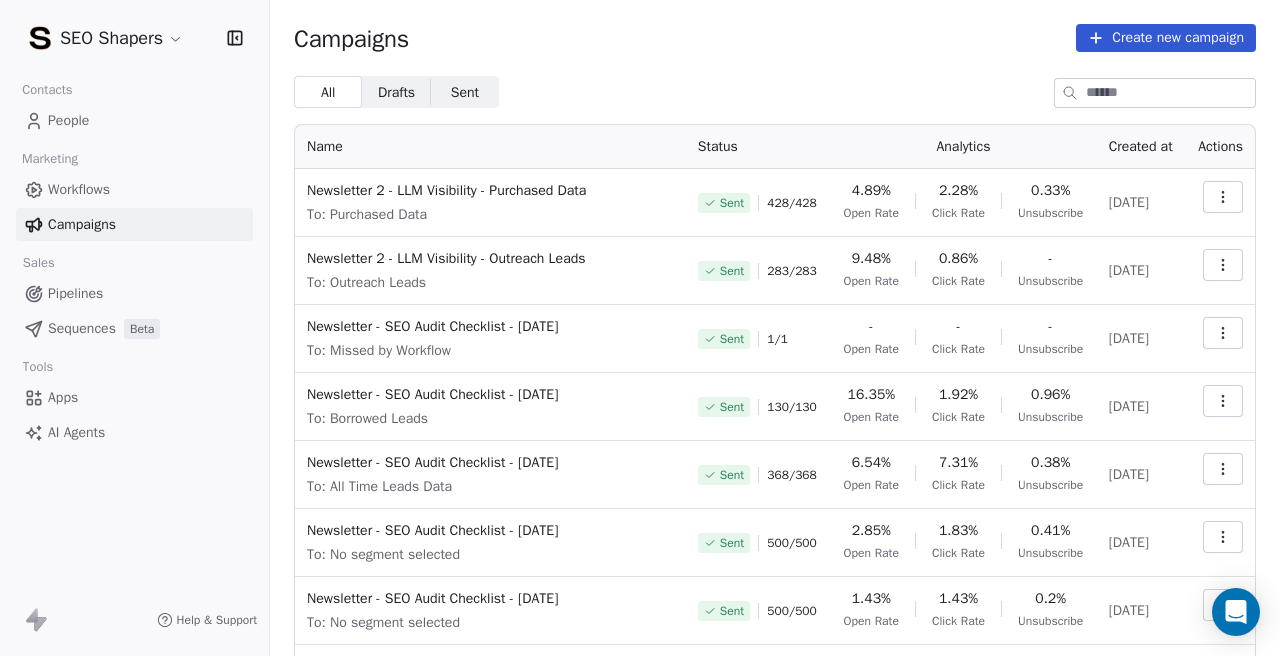 click on "People" at bounding box center [134, 120] 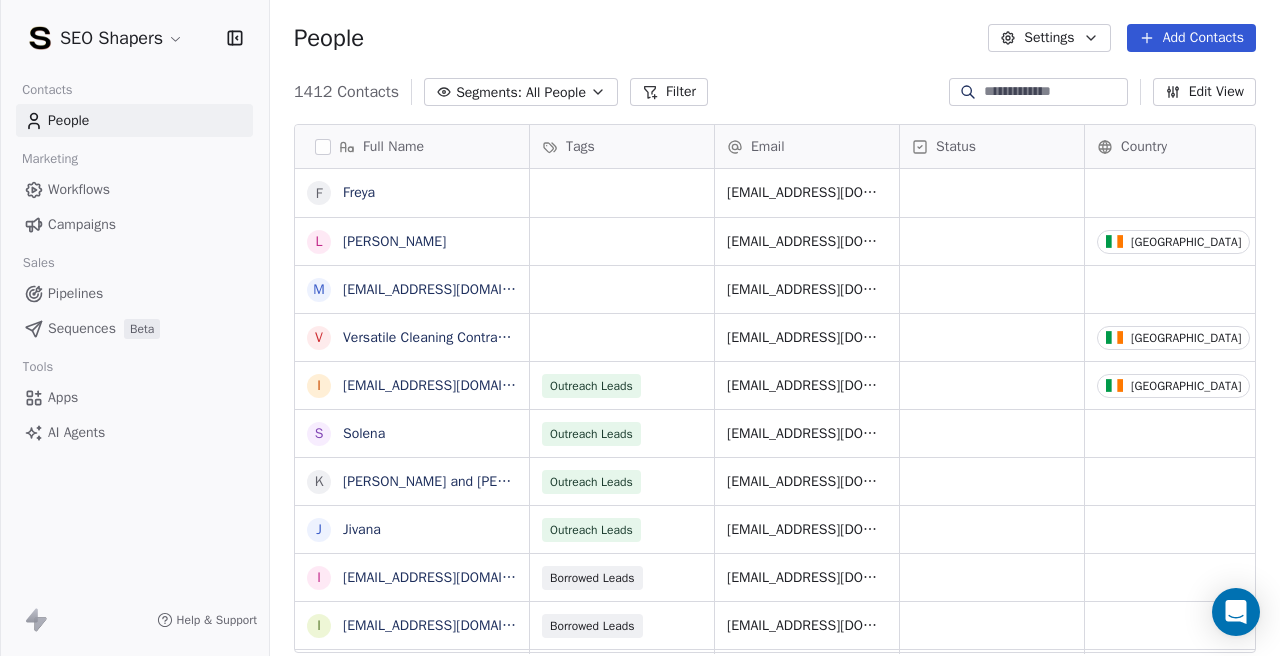 scroll, scrollTop: 1, scrollLeft: 1, axis: both 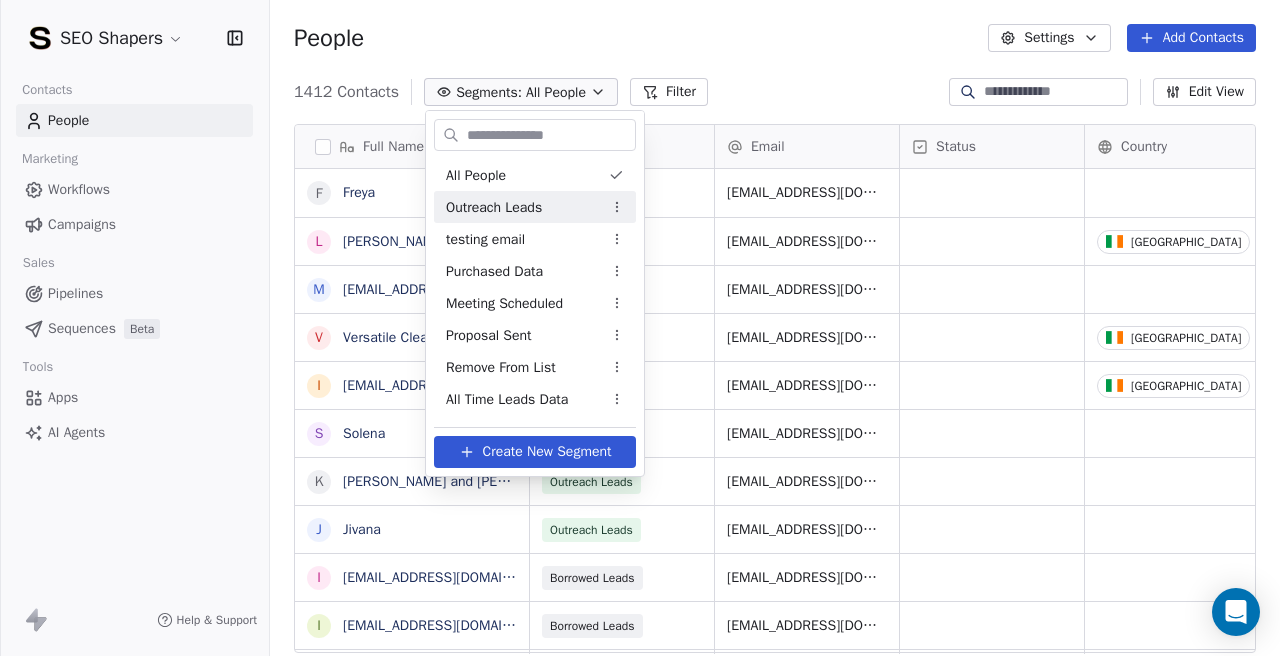 click on "SEO Shapers Contacts People Marketing Workflows Campaigns Sales Pipelines Sequences Beta Tools Apps AI Agents Help & Support People Settings  Add Contacts 1412 Contacts Segments: All People Filter  Edit View Tag Add to Sequence Export Full Name [PERSON_NAME] L [PERSON_NAME] m [EMAIL_ADDRESS][DOMAIN_NAME] V Versatile Cleaning Contractor i [EMAIL_ADDRESS][DOMAIN_NAME] S [PERSON_NAME] [PERSON_NAME] and [PERSON_NAME] i [EMAIL_ADDRESS][DOMAIN_NAME] i [EMAIL_ADDRESS][DOMAIN_NAME] r [DOMAIN_NAME][EMAIL_ADDRESS][PERSON_NAME][DOMAIN_NAME] i [EMAIL_ADDRESS][DOMAIN_NAME] c [EMAIL_ADDRESS][DOMAIN_NAME] d [PERSON_NAME][EMAIL_ADDRESS][DOMAIN_NAME] c [EMAIL_ADDRESS][DOMAIN_NAME] c [EMAIL_ADDRESS][DOMAIN_NAME] s [EMAIL_ADDRESS][DOMAIN_NAME] i [EMAIL_ADDRESS][DOMAIN_NAME] i [EMAIL_ADDRESS][DOMAIN_NAME] a [EMAIL_ADDRESS][DOMAIN_NAME] e [EMAIL_ADDRESS][DOMAIN_NAME] a [EMAIL_ADDRESS][DOMAIN_NAME] m [EMAIL_ADDRESS][DOMAIN_NAME] i [EMAIL_ADDRESS][DOMAIN_NAME] i [EMAIL_ADDRESS][DOMAIN_NAME] c [EMAIL_ADDRESS][DOMAIN_NAME] m [EMAIL_ADDRESS][DOMAIN_NAME] v [EMAIL_ADDRESS][DOMAIN_NAME] h [EMAIL_ADDRESS][DOMAIN_NAME] d [EMAIL_ADDRESS][DOMAIN_NAME] m [EMAIL_ADDRESS][DOMAIN_NAME] Tags Email Status Country" at bounding box center (640, 328) 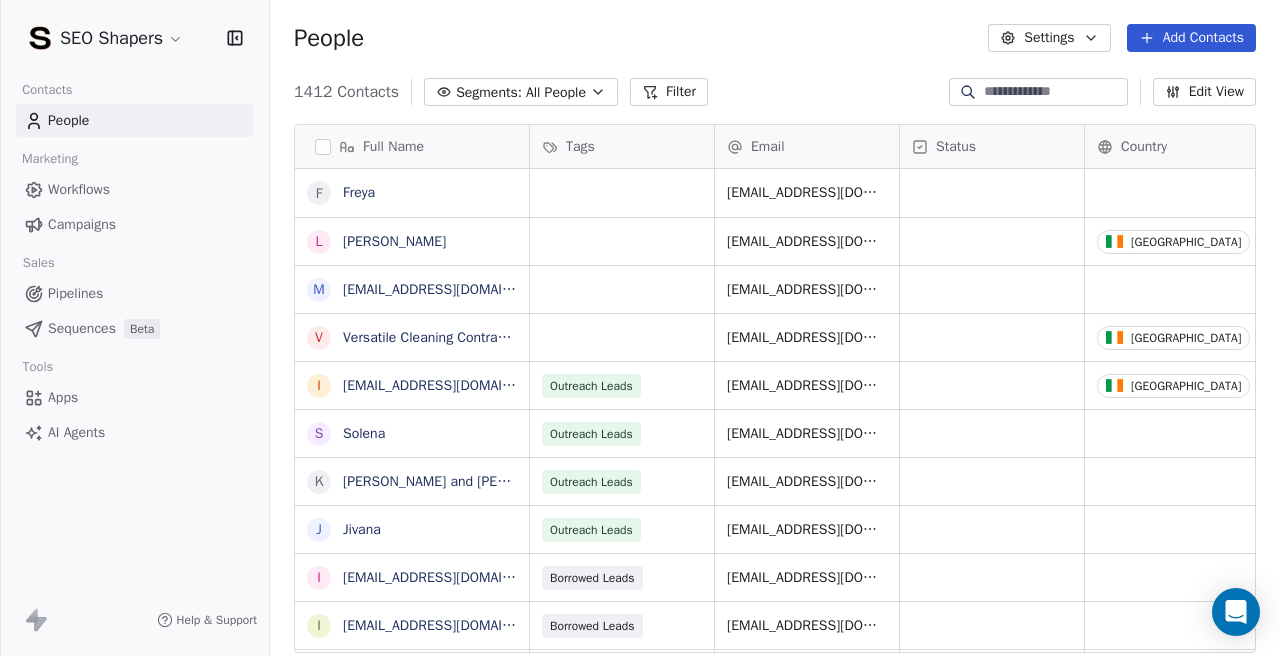 click on "Workflows" at bounding box center [134, 189] 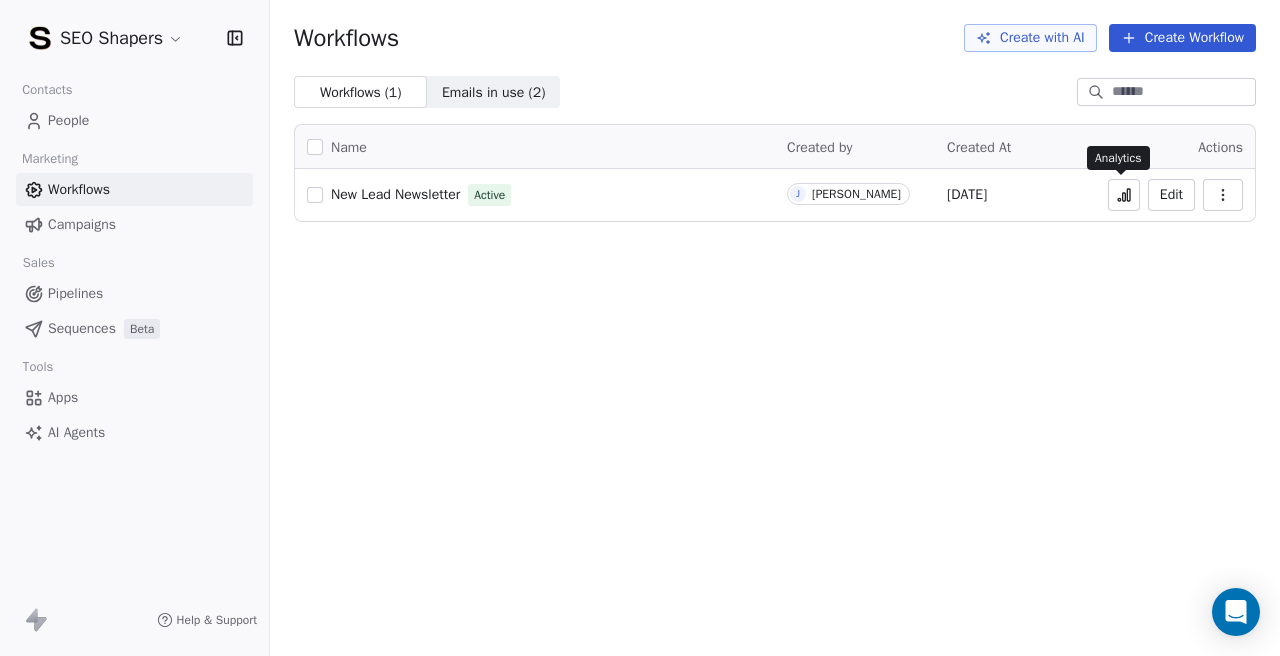 click 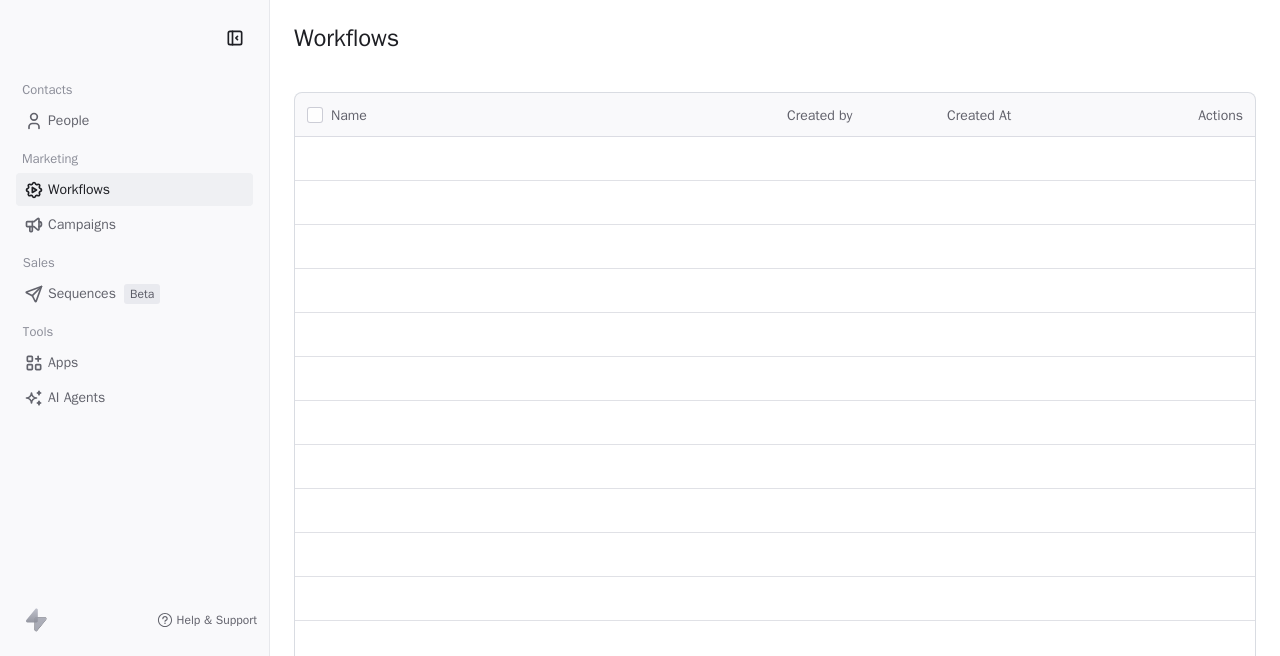 scroll, scrollTop: 0, scrollLeft: 0, axis: both 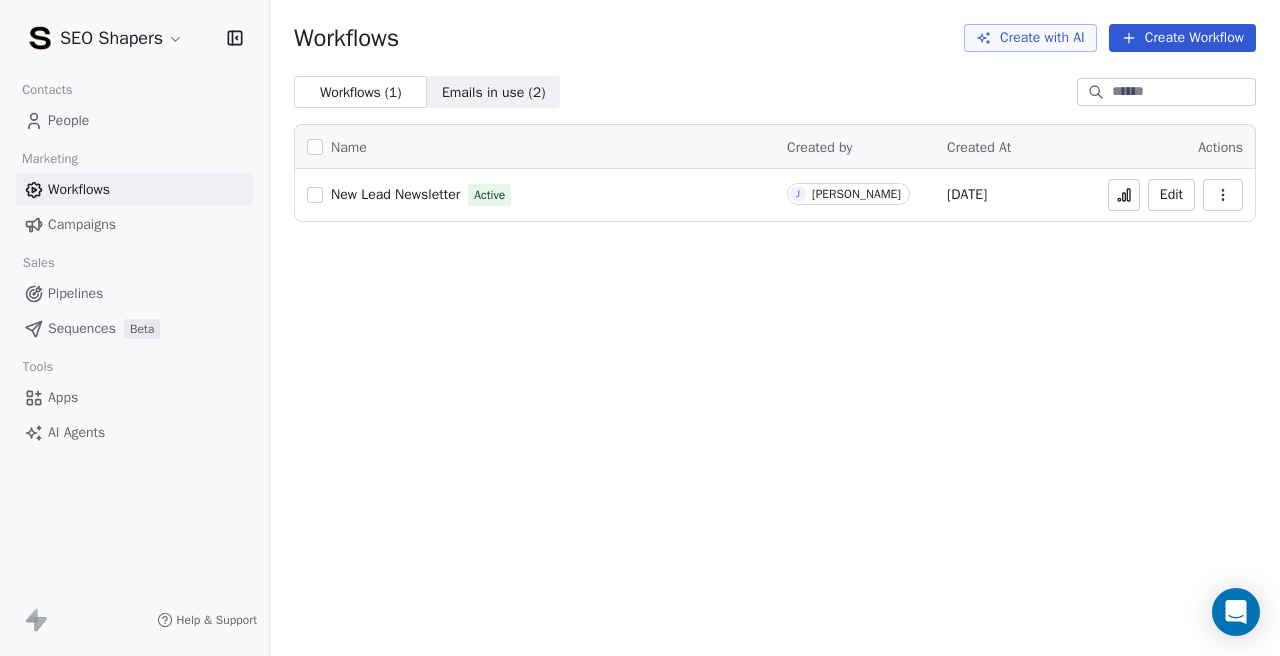 click on "People" at bounding box center [134, 120] 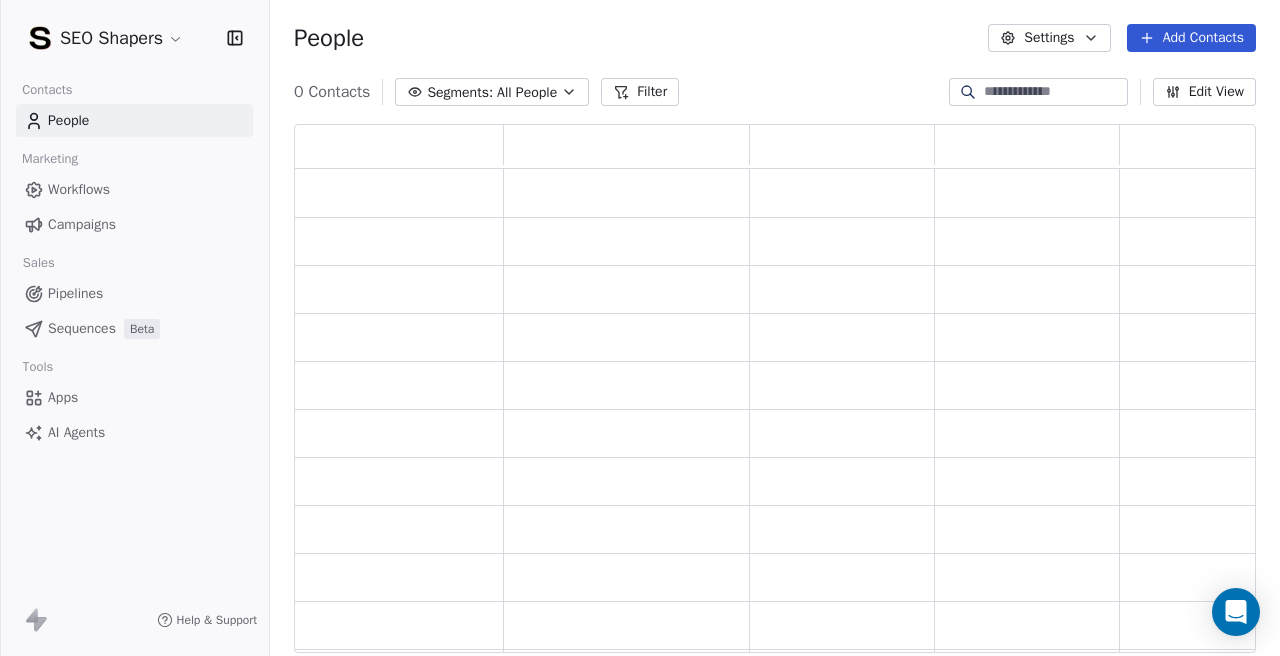 scroll, scrollTop: 1, scrollLeft: 1, axis: both 